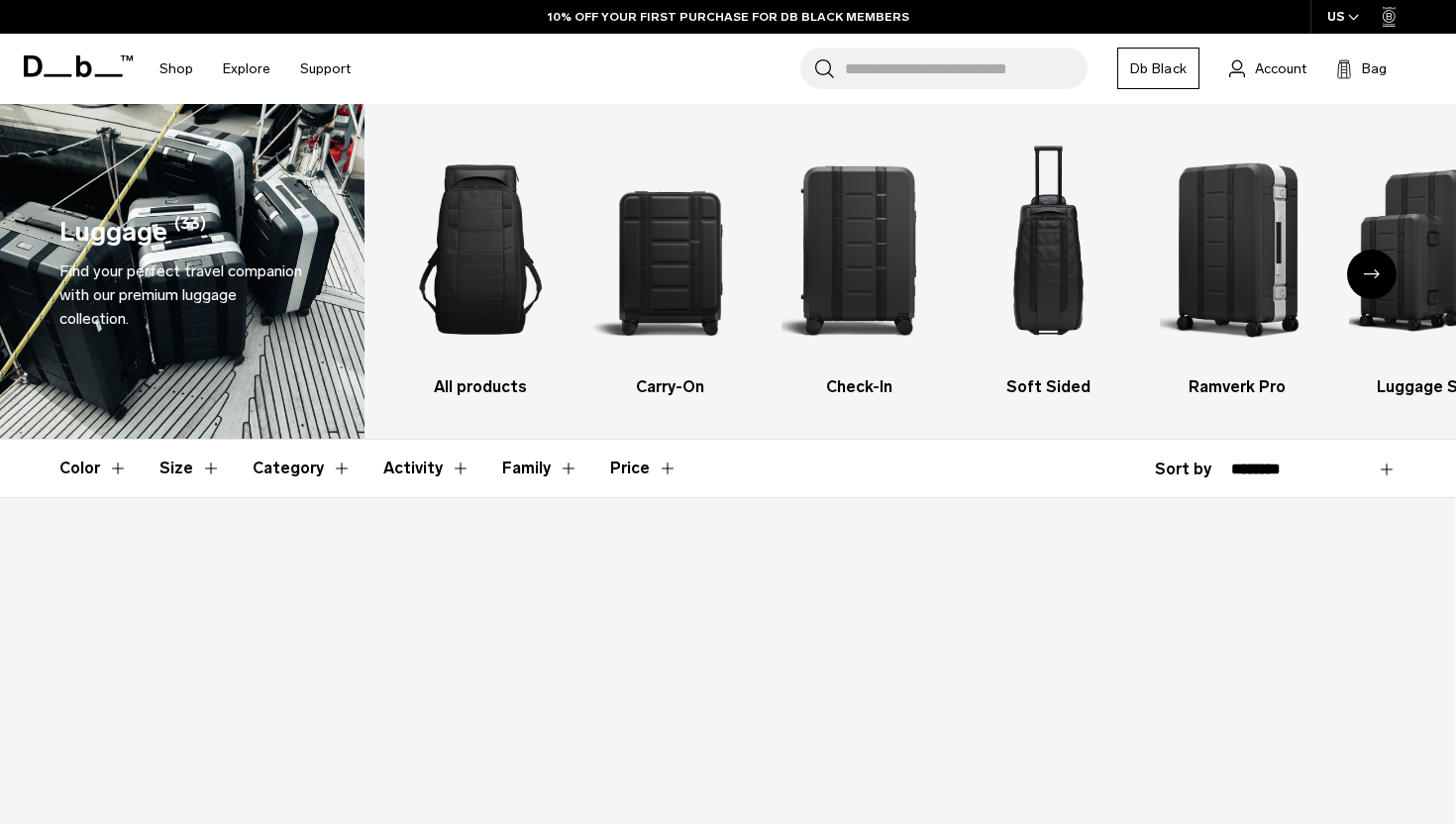 scroll, scrollTop: 0, scrollLeft: 0, axis: both 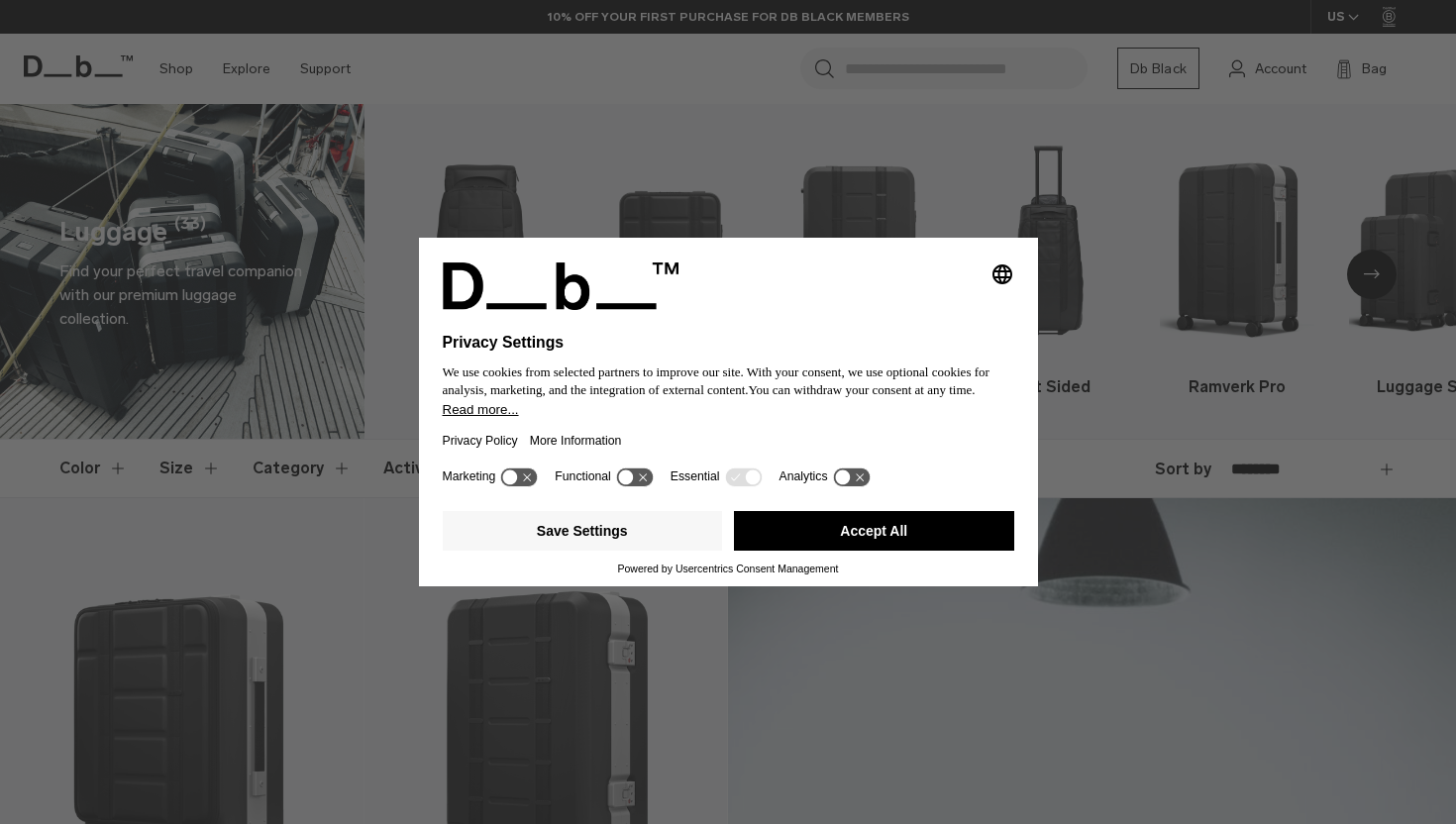 click on "Accept All" at bounding box center (874, 531) 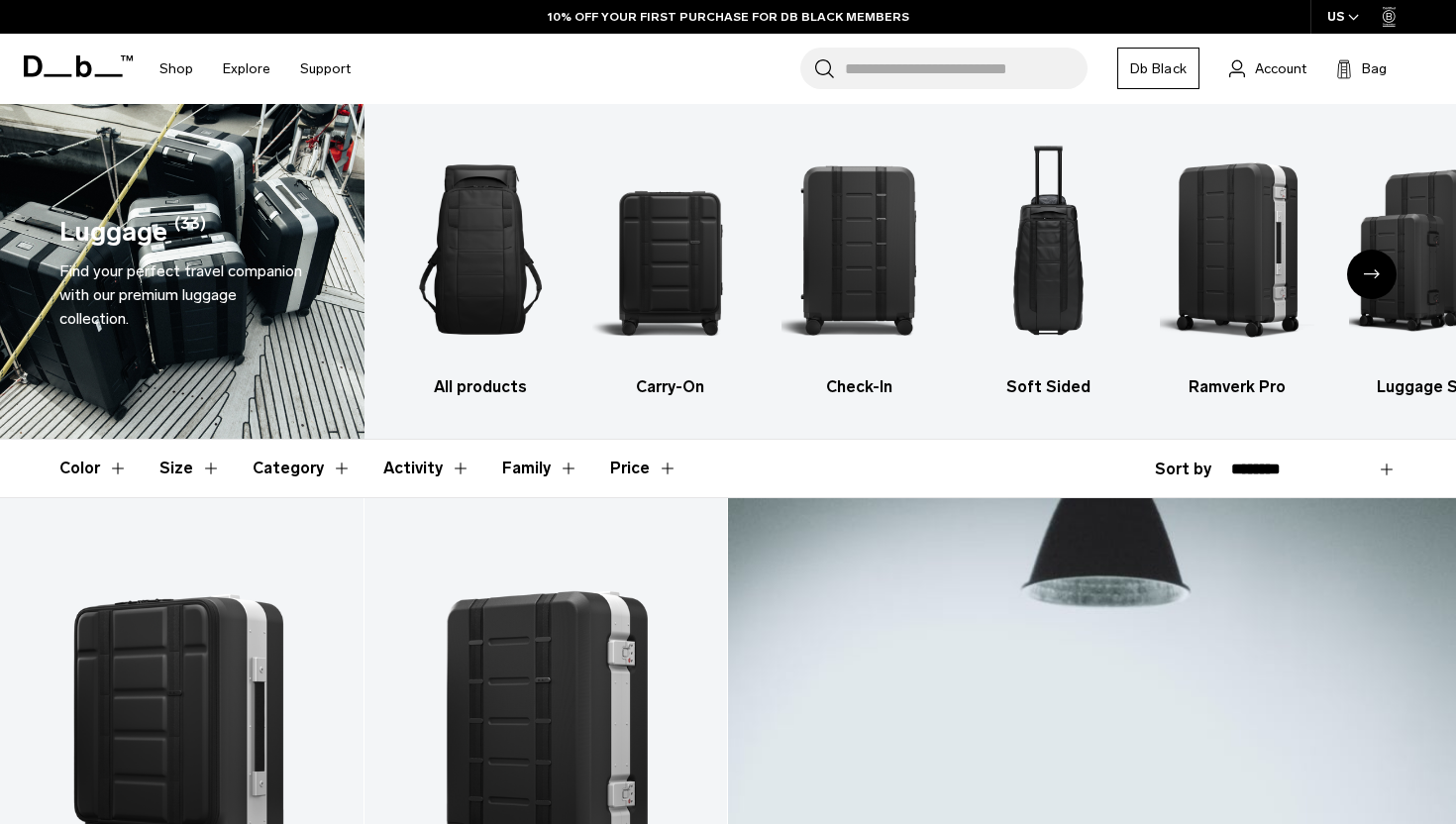 scroll, scrollTop: 0, scrollLeft: 0, axis: both 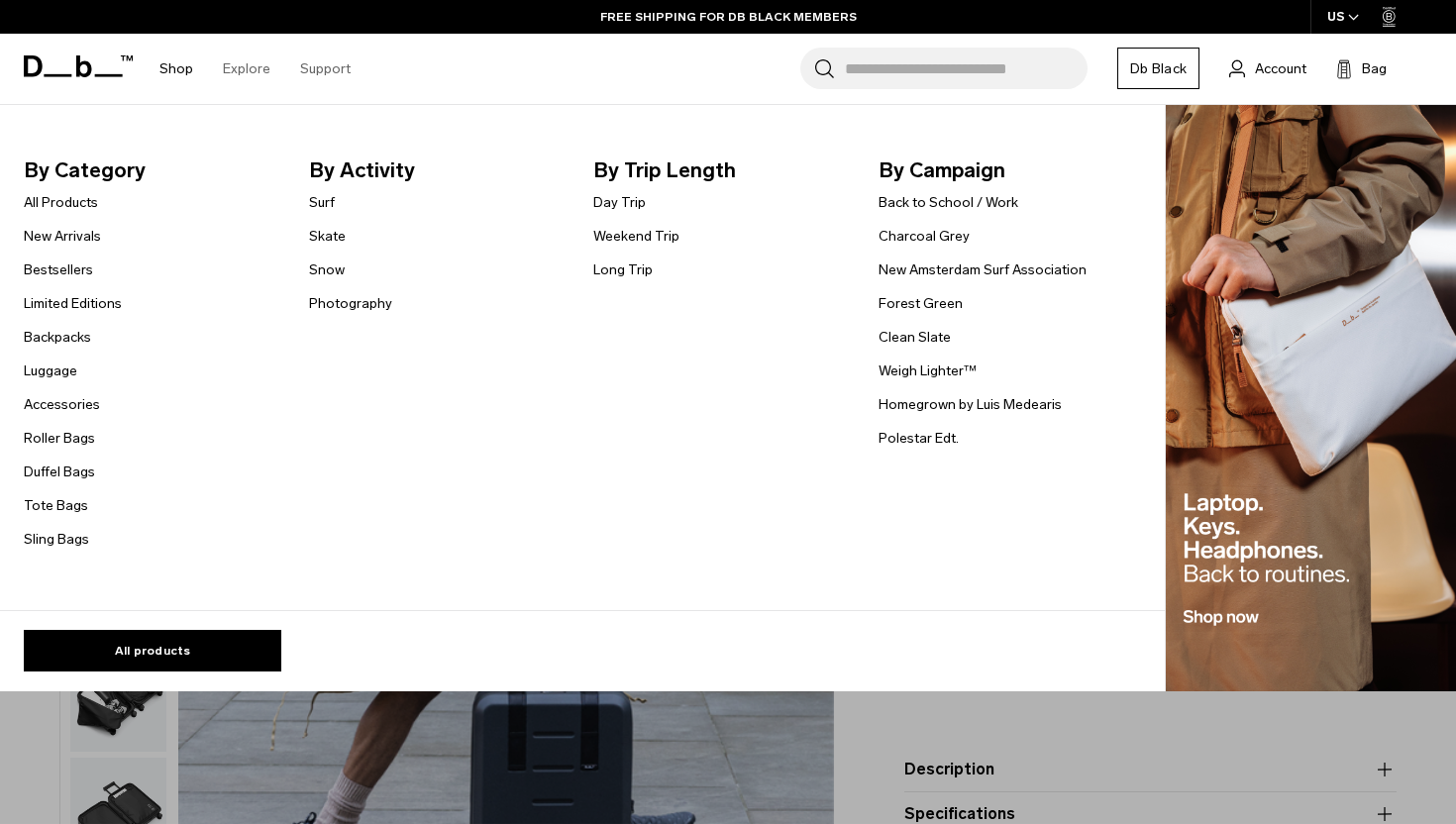 click on "Shop" at bounding box center [176, 68] 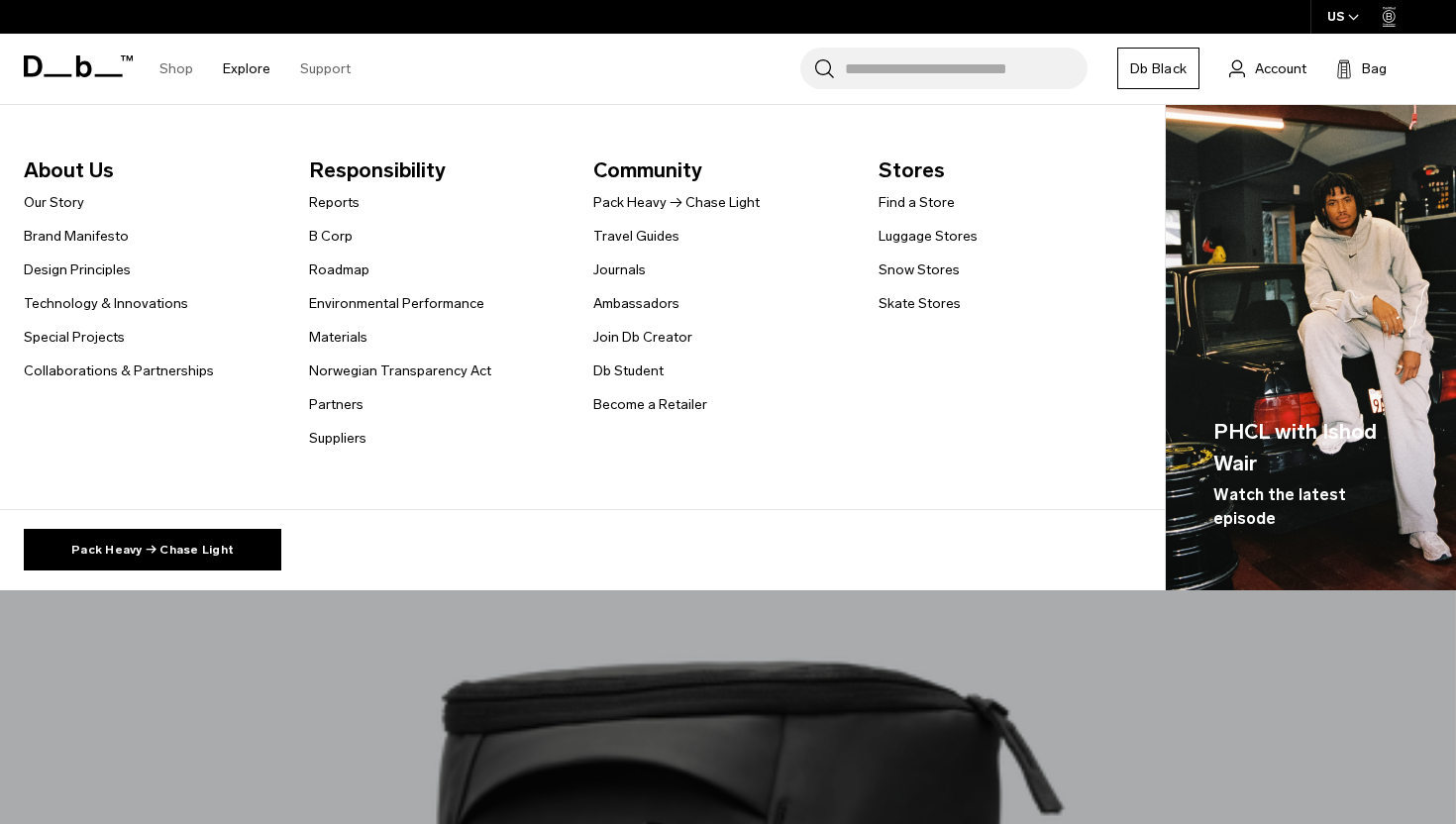 scroll, scrollTop: 0, scrollLeft: 0, axis: both 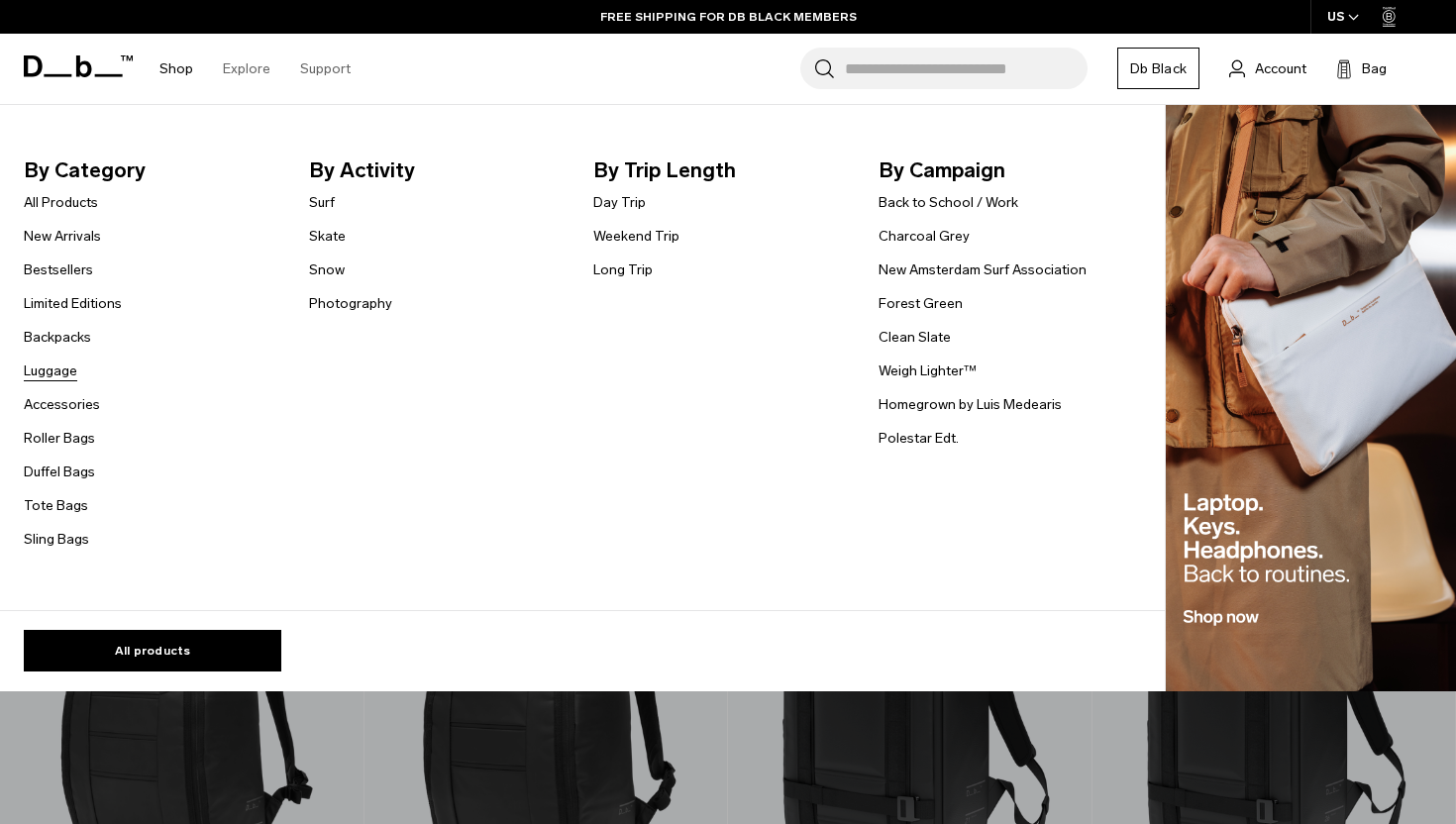 click on "Luggage" at bounding box center [51, 370] 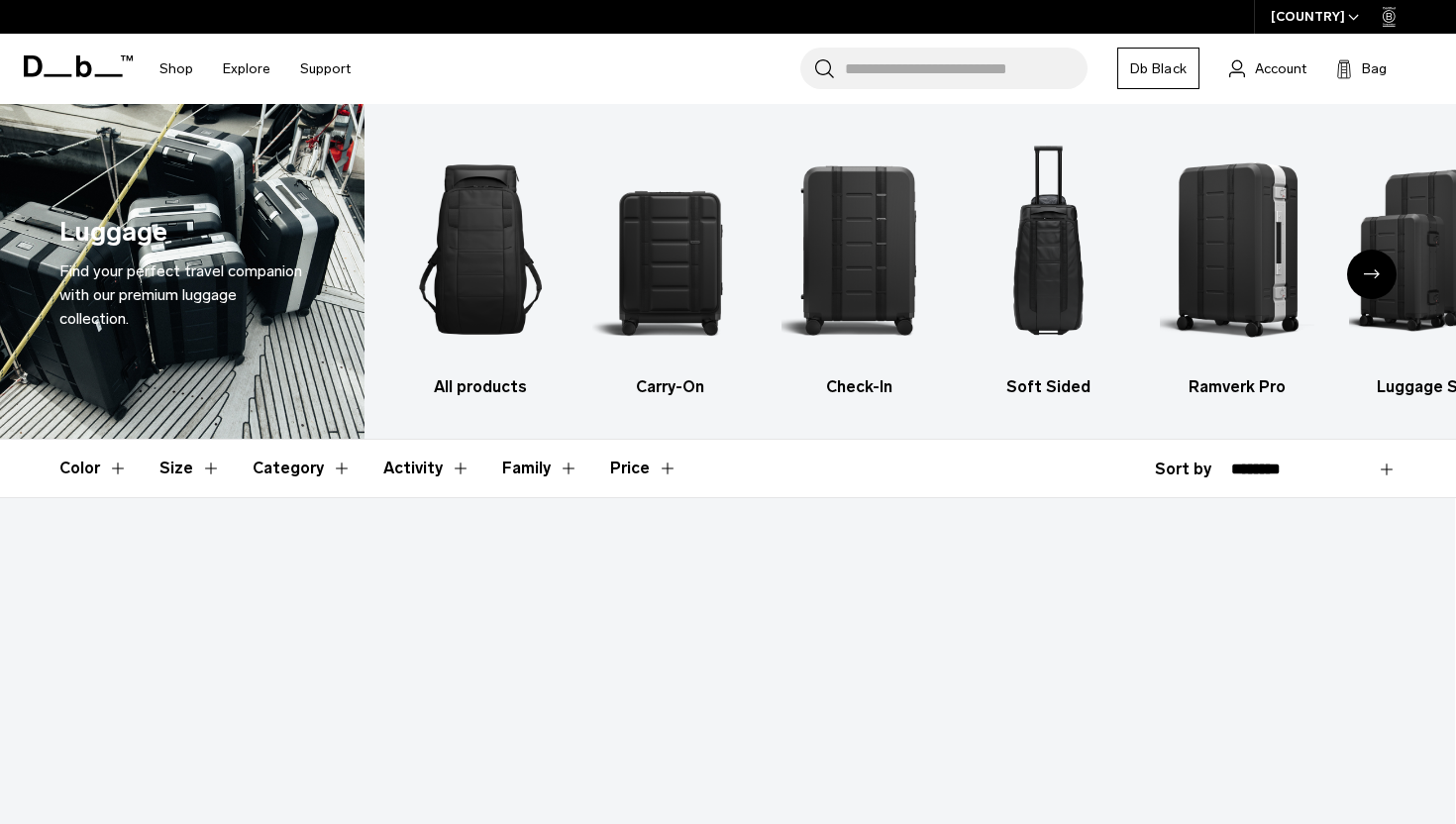scroll, scrollTop: 0, scrollLeft: 0, axis: both 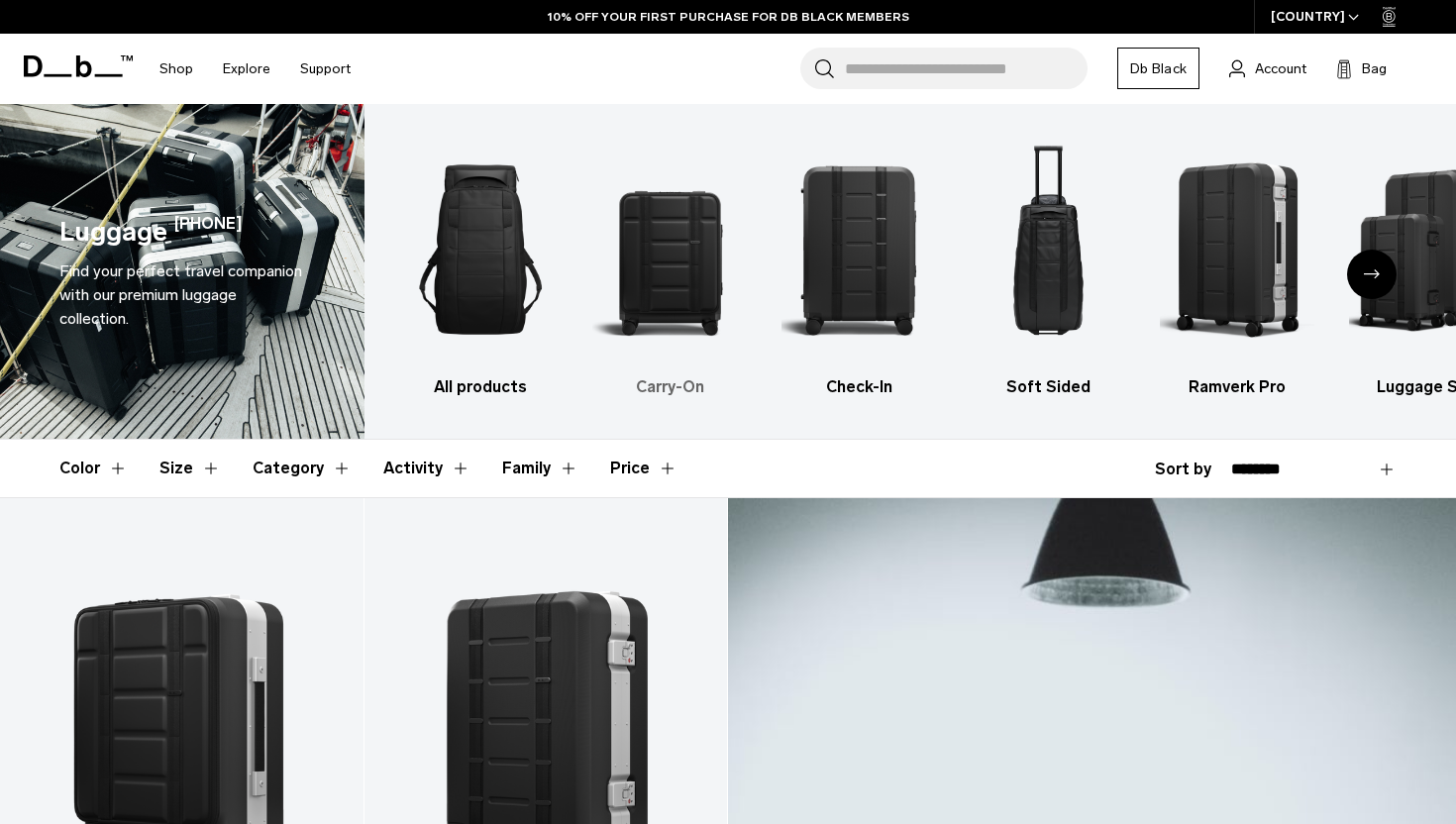 click at bounding box center [670, 250] 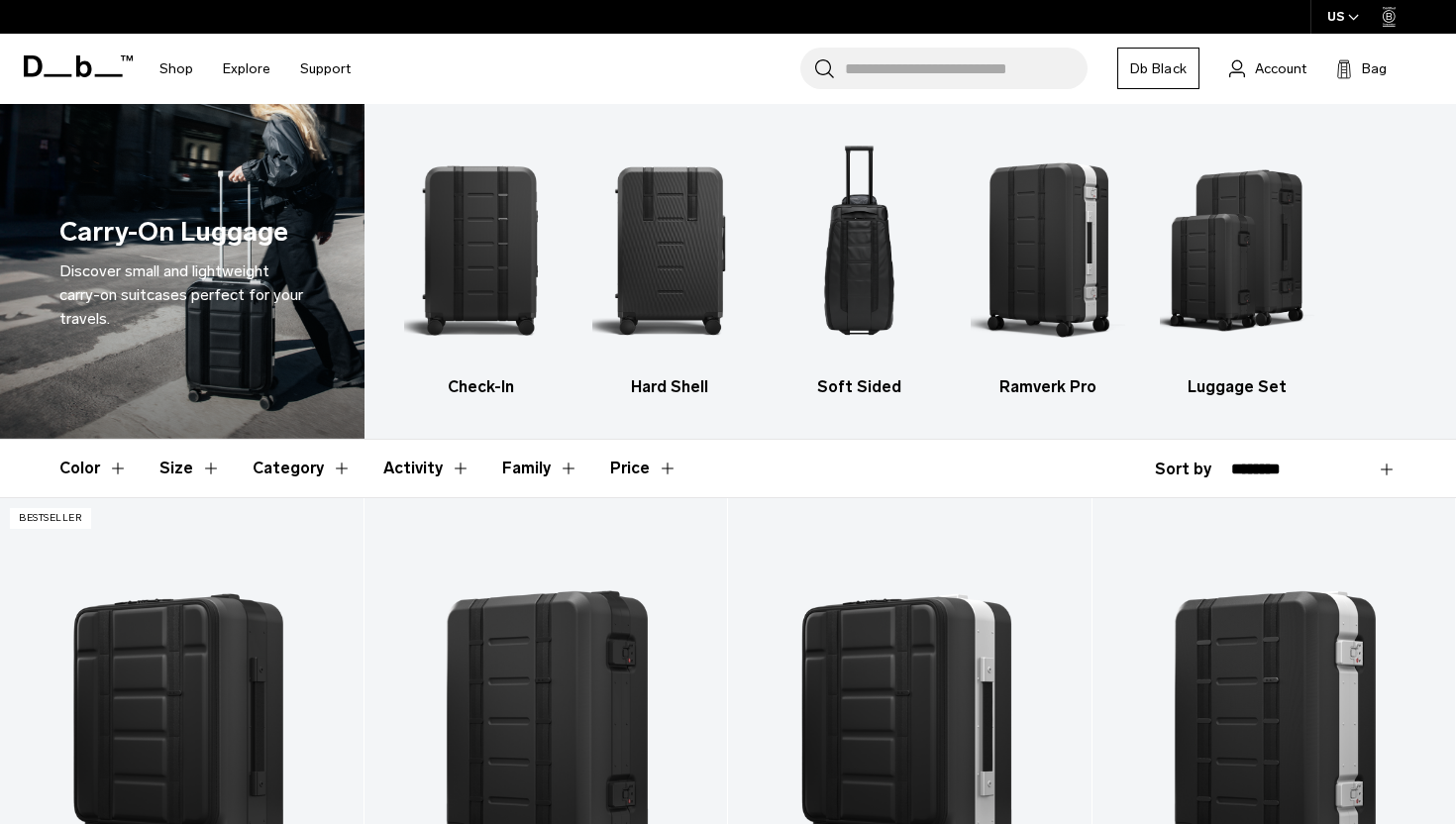scroll, scrollTop: 0, scrollLeft: 0, axis: both 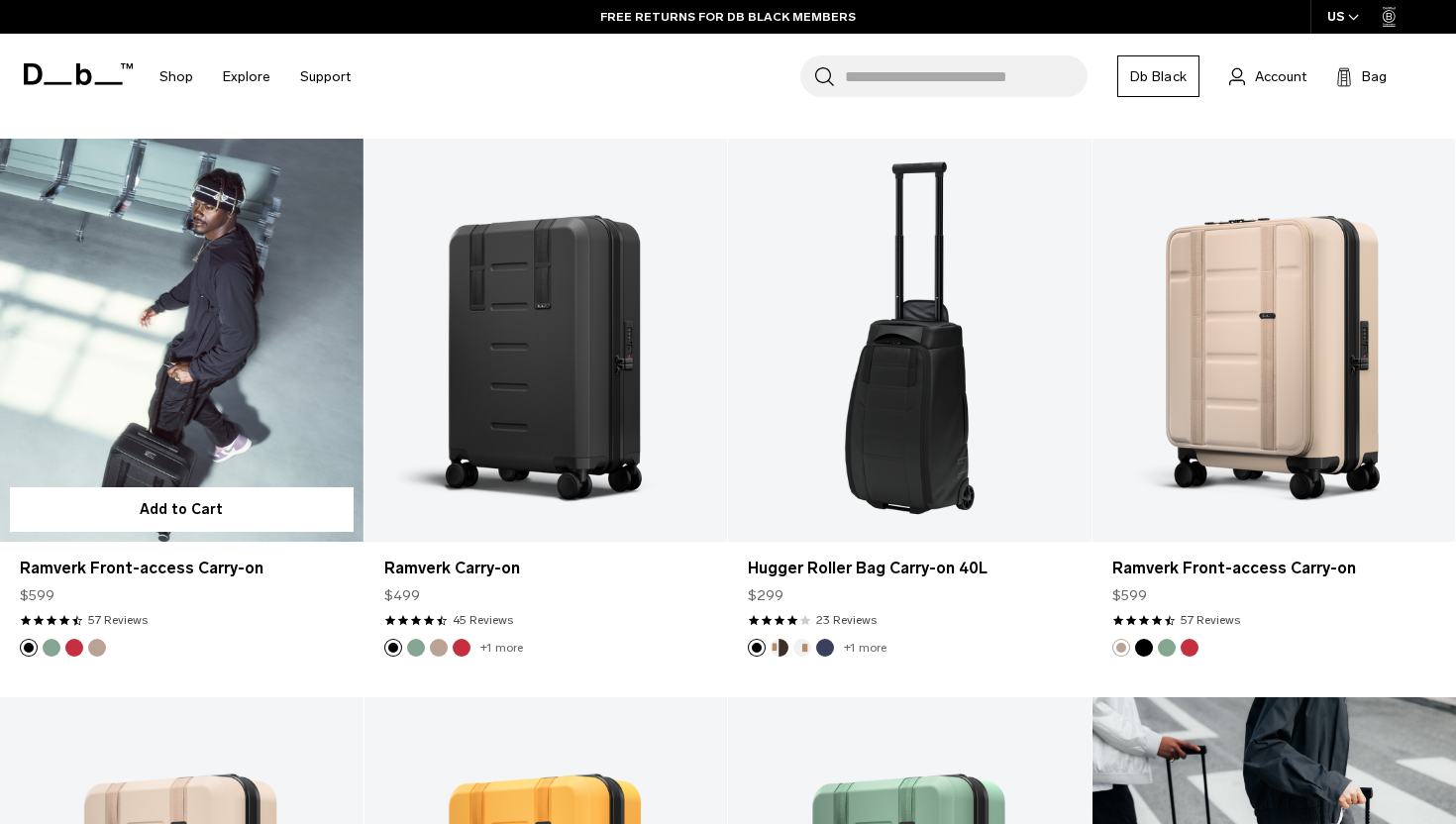 click at bounding box center [181, 340] 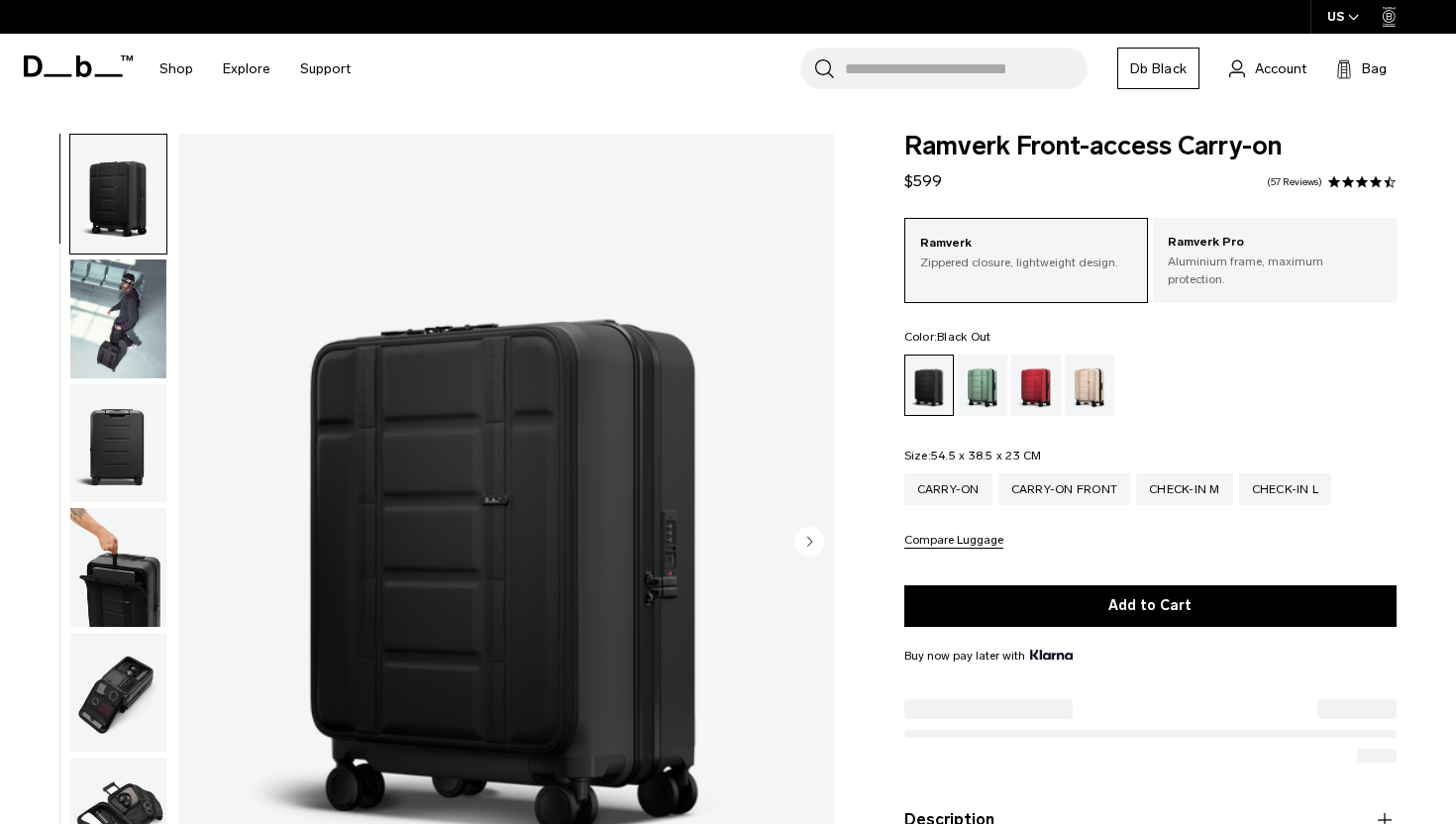 scroll, scrollTop: 0, scrollLeft: 0, axis: both 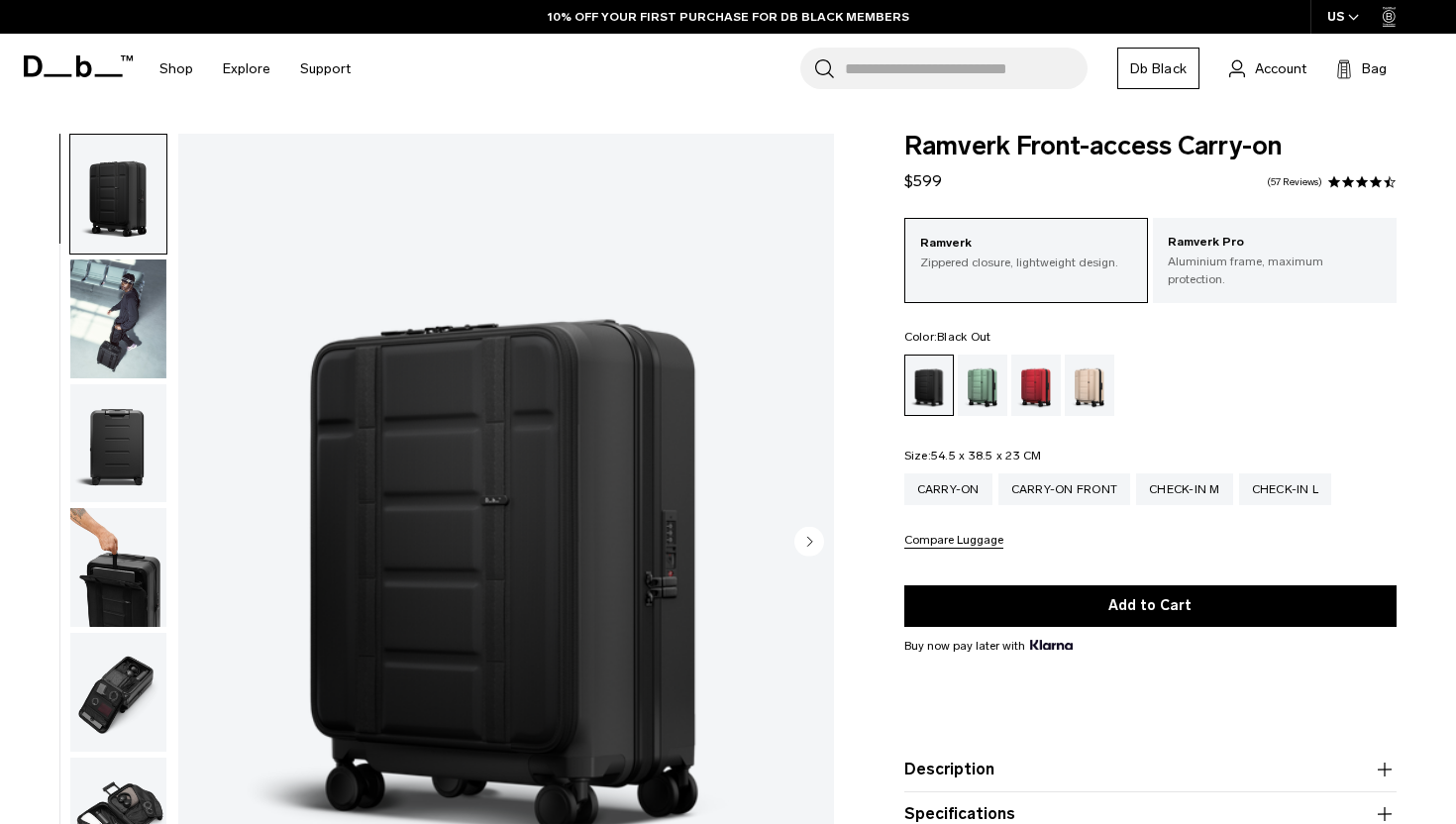click at bounding box center [118, 319] 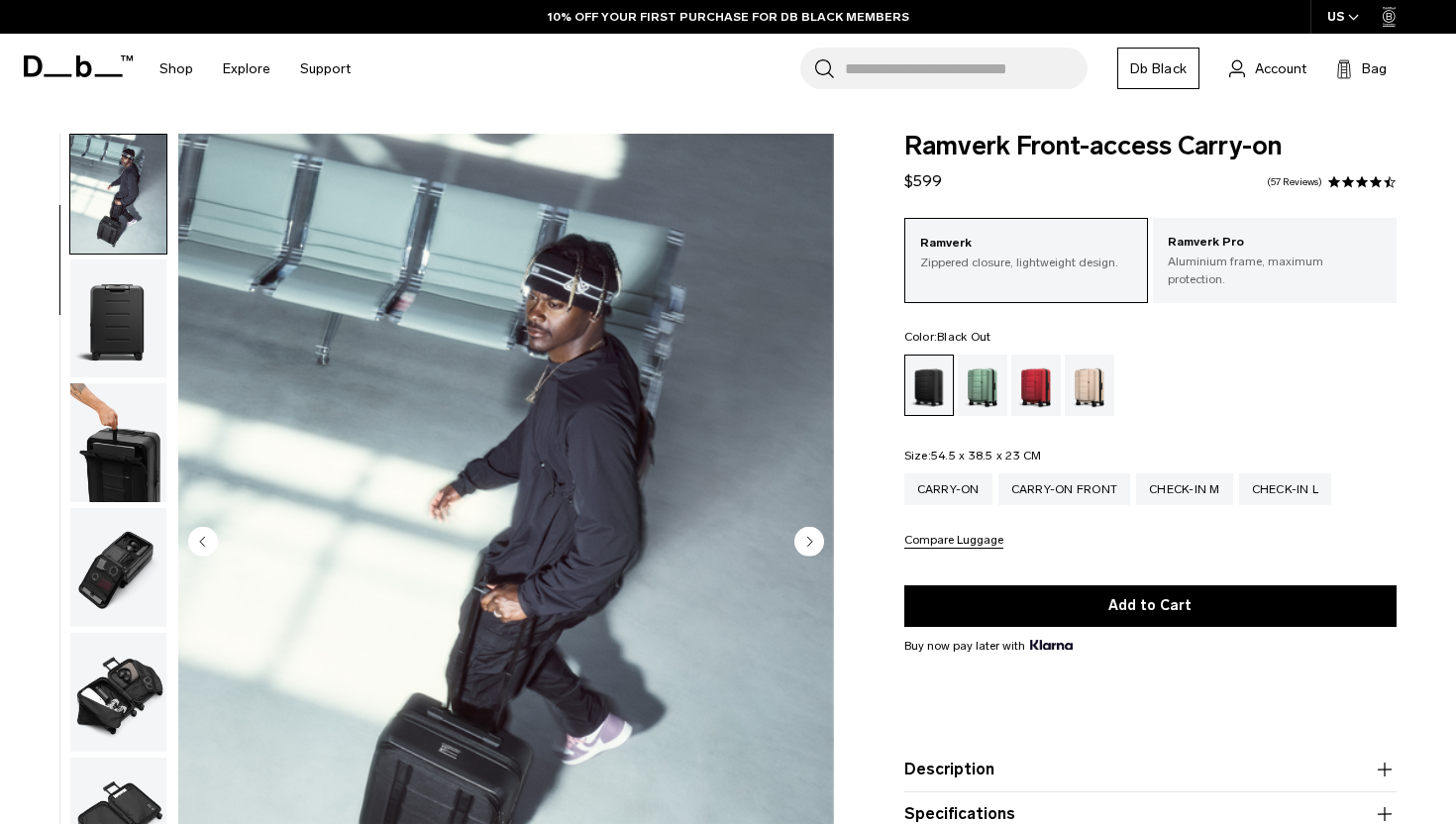 click at bounding box center (118, 319) 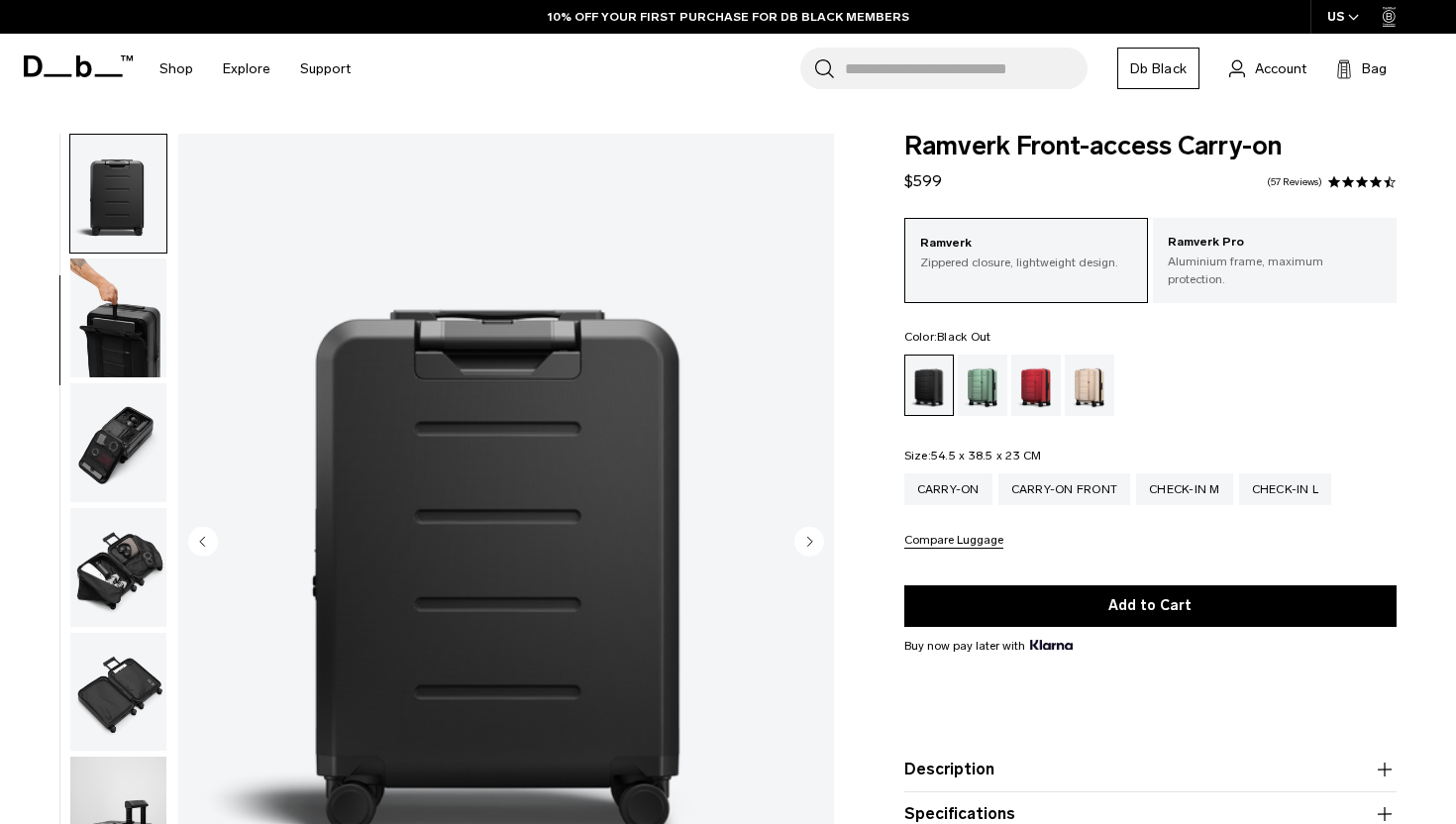 click at bounding box center (118, 318) 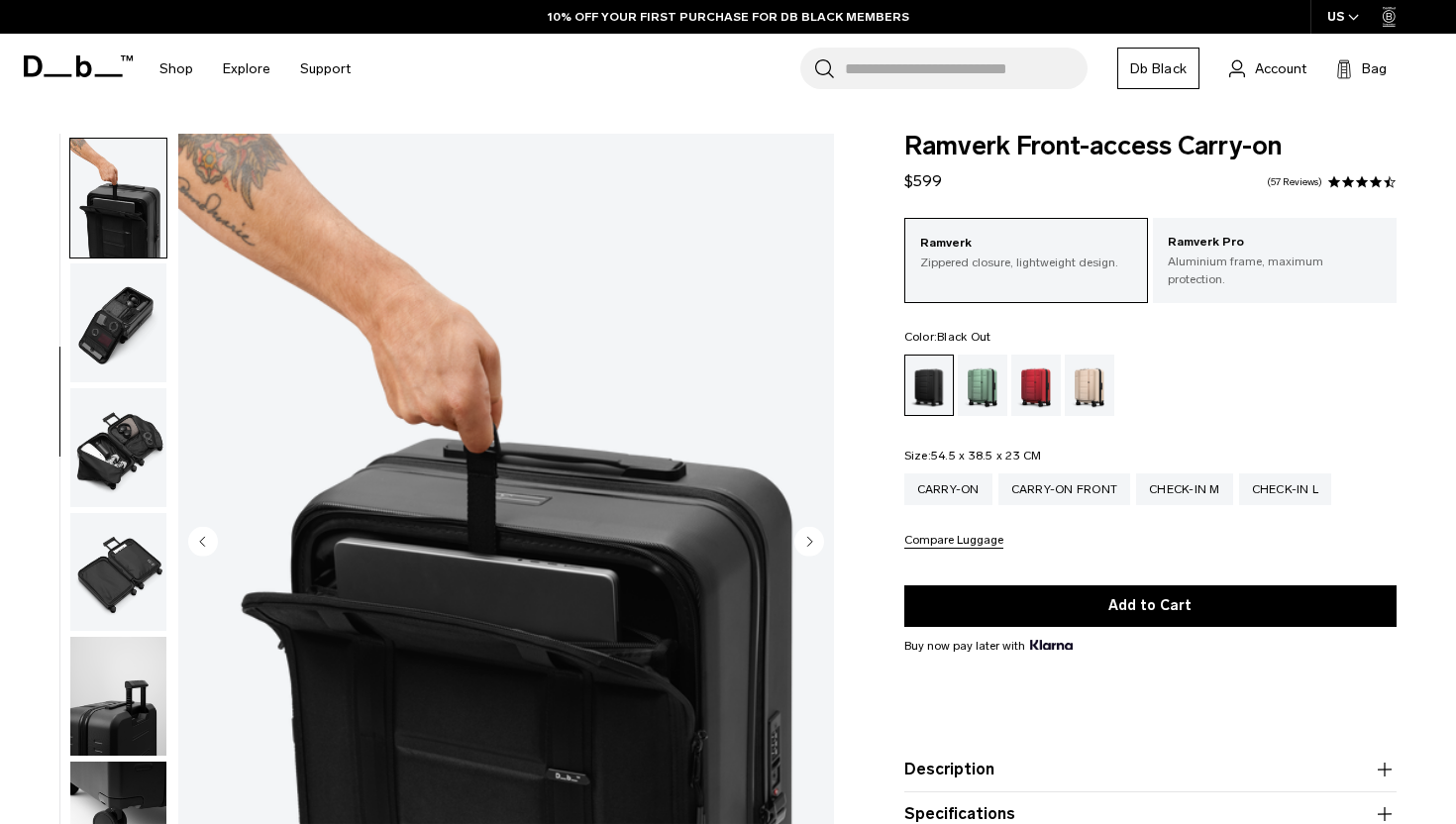 scroll, scrollTop: 373, scrollLeft: 0, axis: vertical 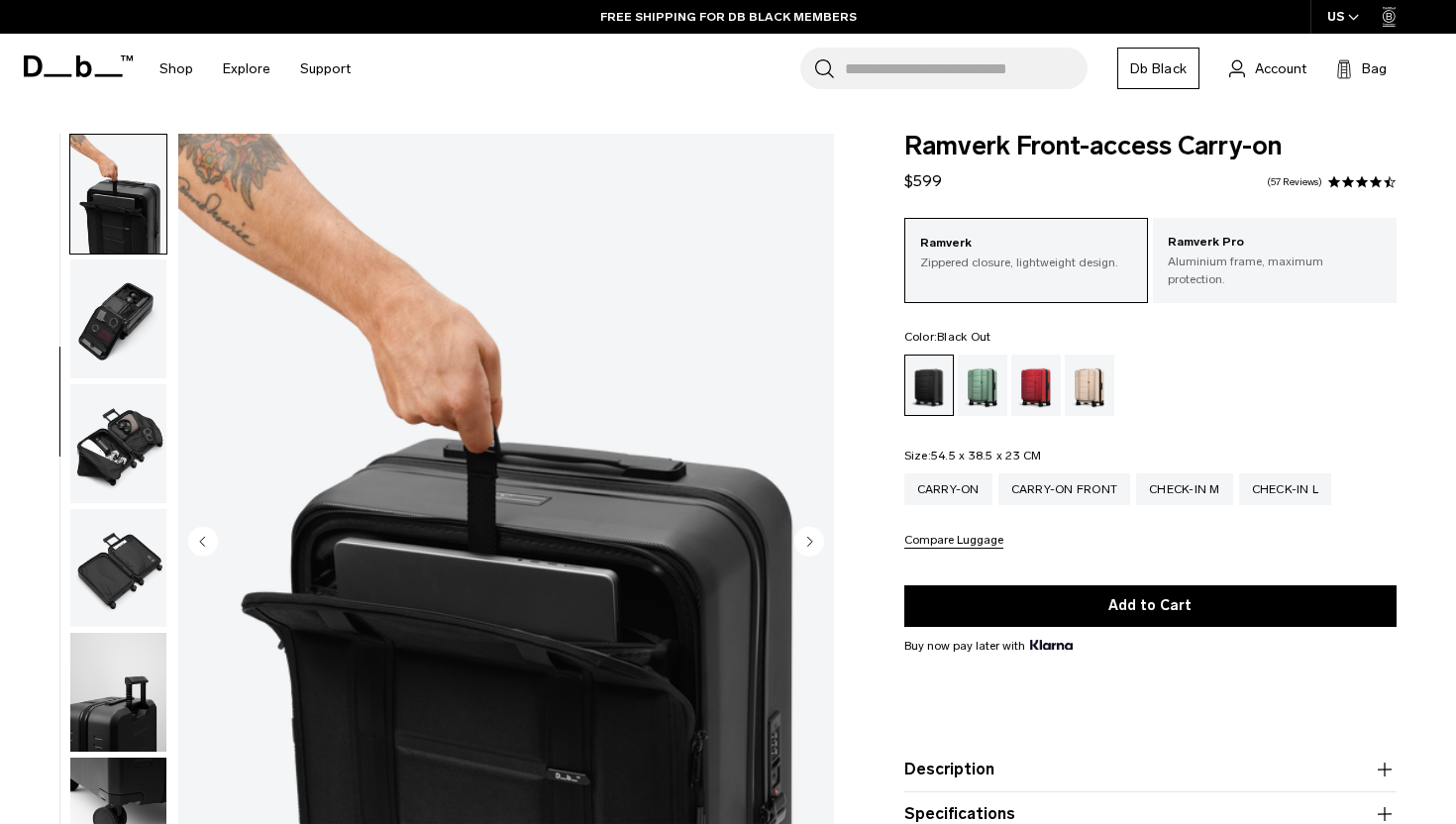 click at bounding box center [118, 319] 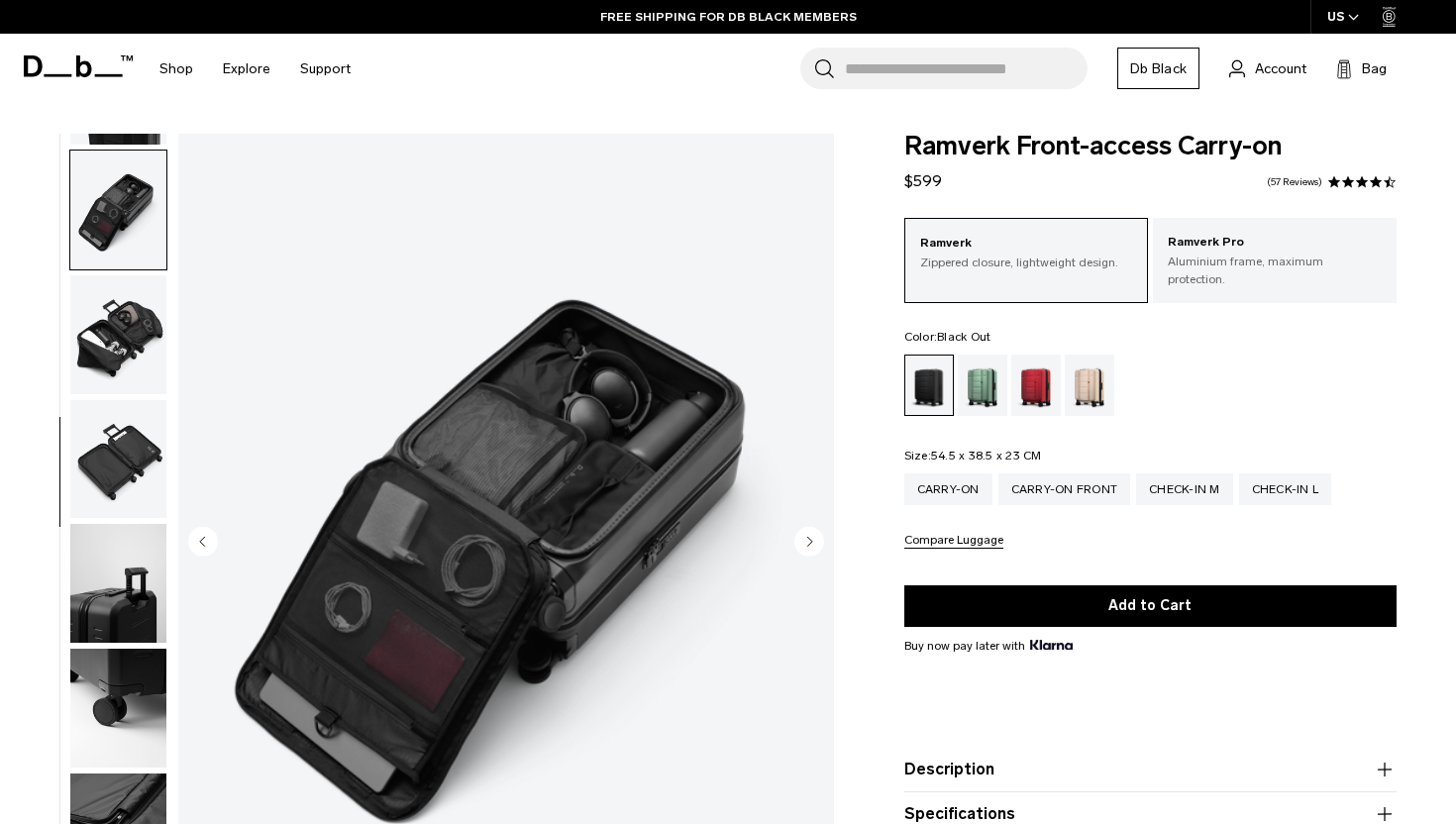 scroll, scrollTop: 498, scrollLeft: 0, axis: vertical 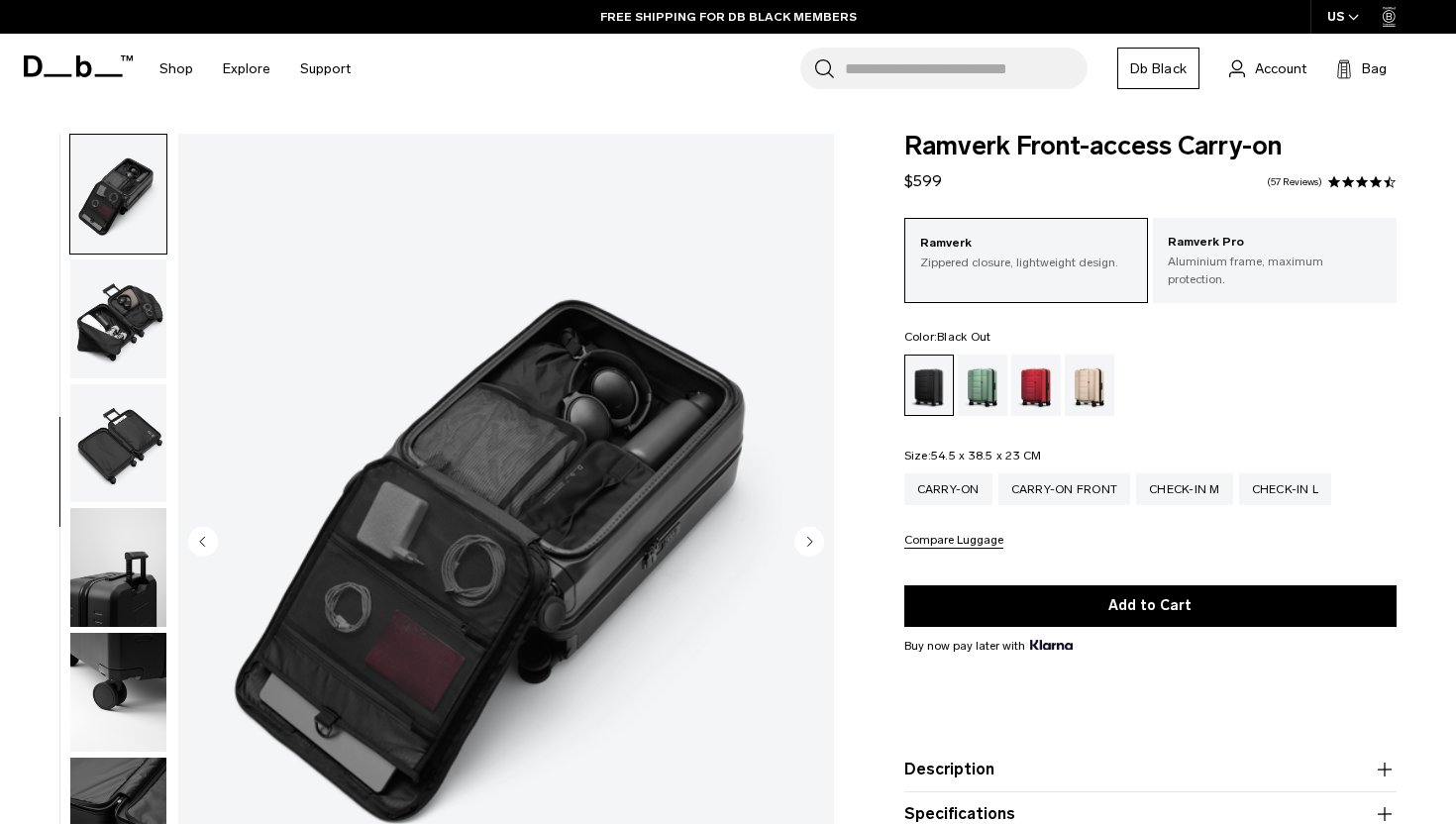 click at bounding box center (118, 319) 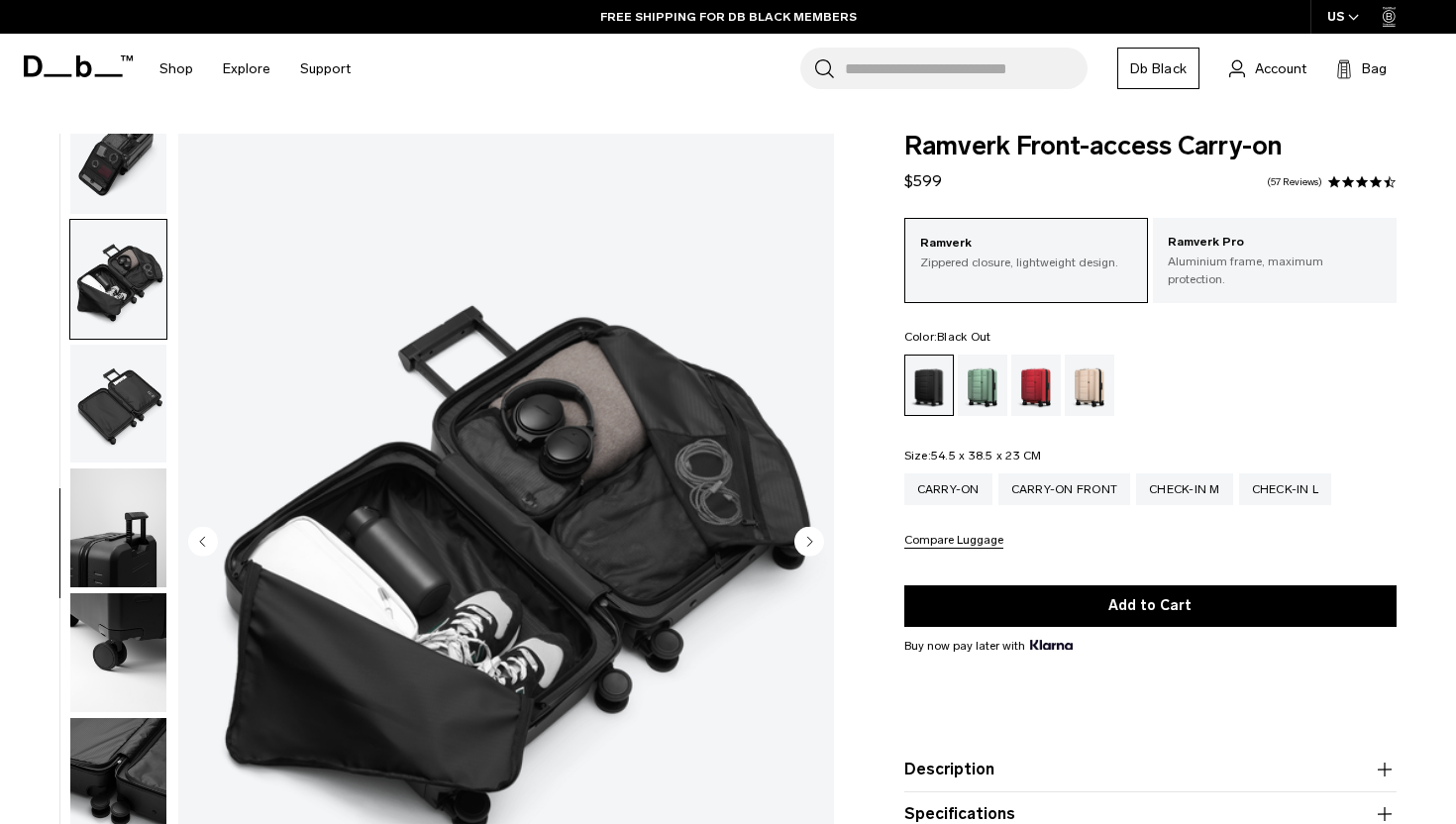 scroll, scrollTop: 547, scrollLeft: 0, axis: vertical 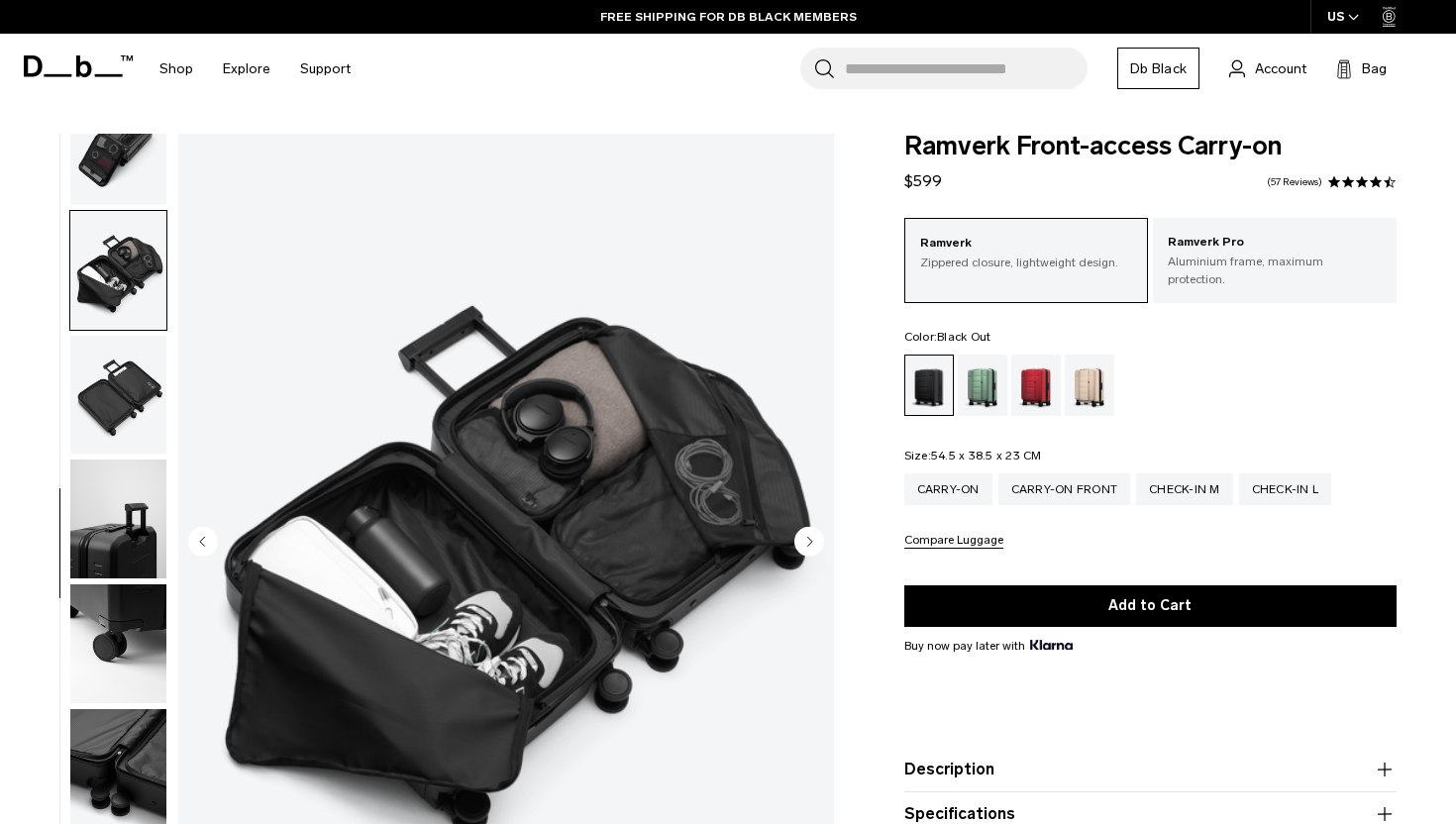 click at bounding box center (118, 146) 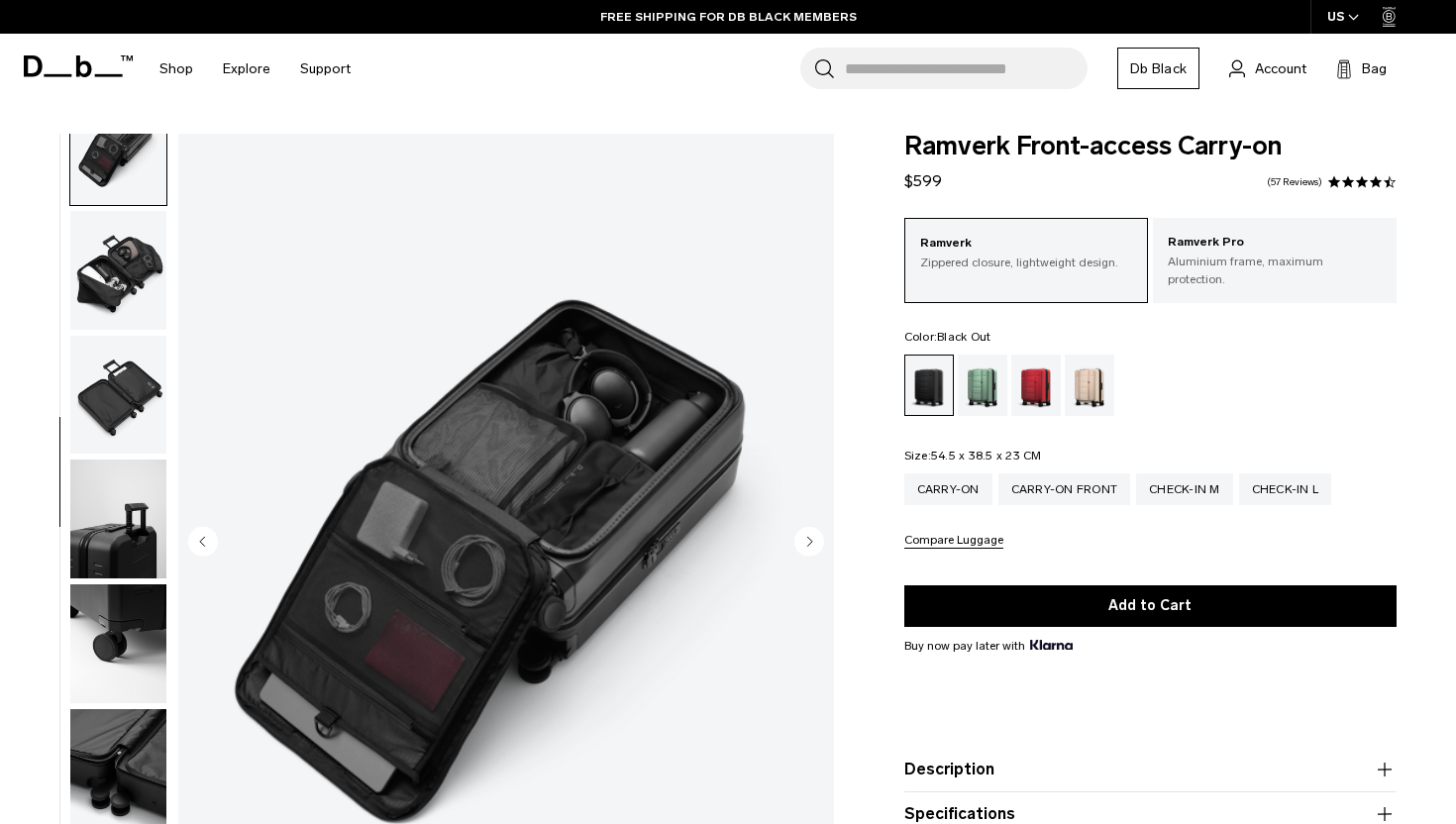 scroll, scrollTop: 498, scrollLeft: 0, axis: vertical 